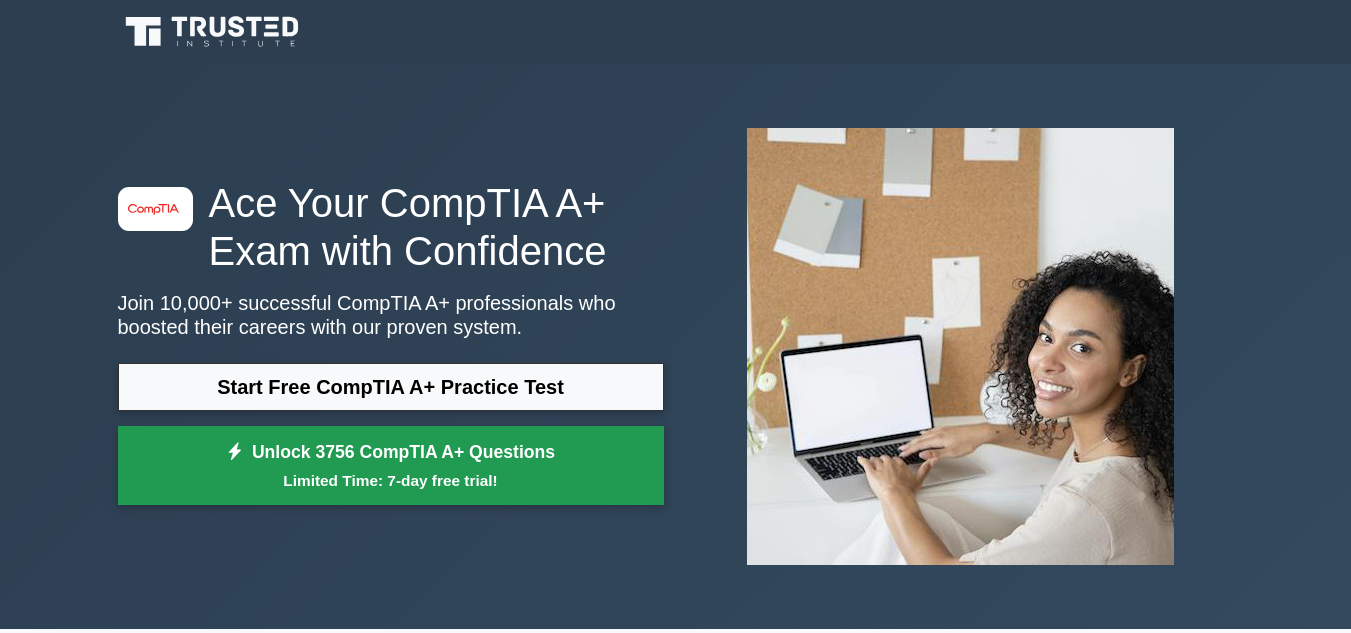 scroll, scrollTop: 0, scrollLeft: 0, axis: both 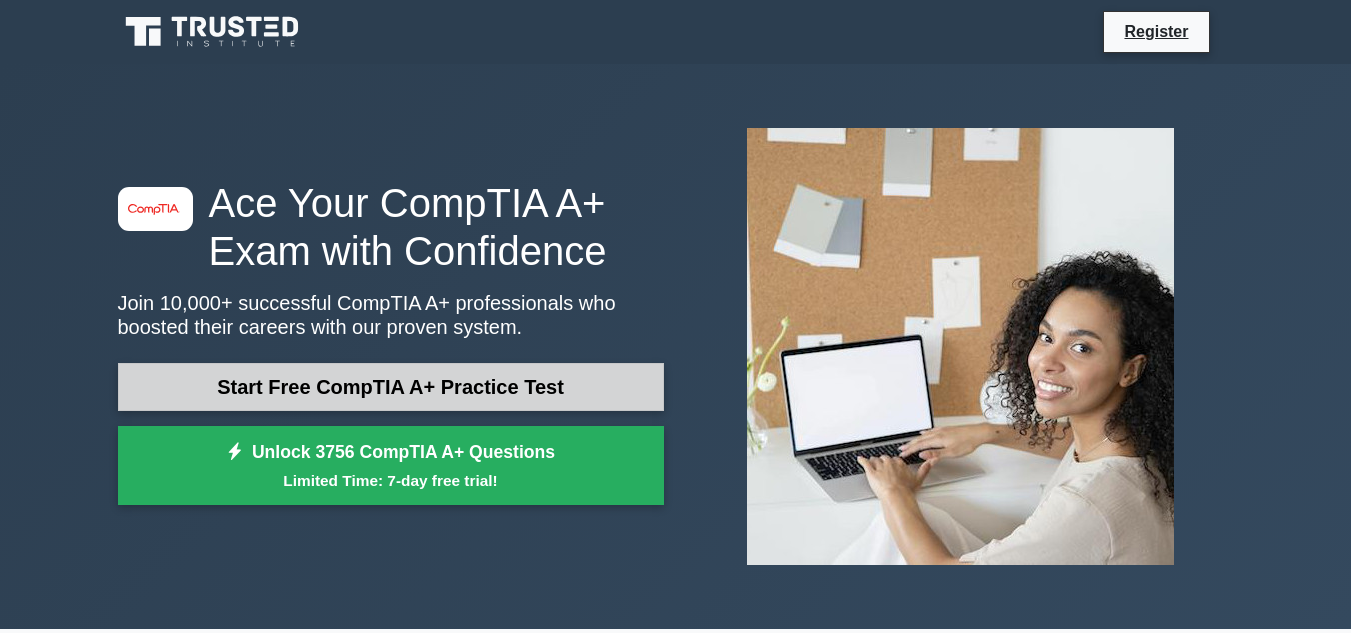 click on "Start Free CompTIA A+ Practice Test" at bounding box center [391, 387] 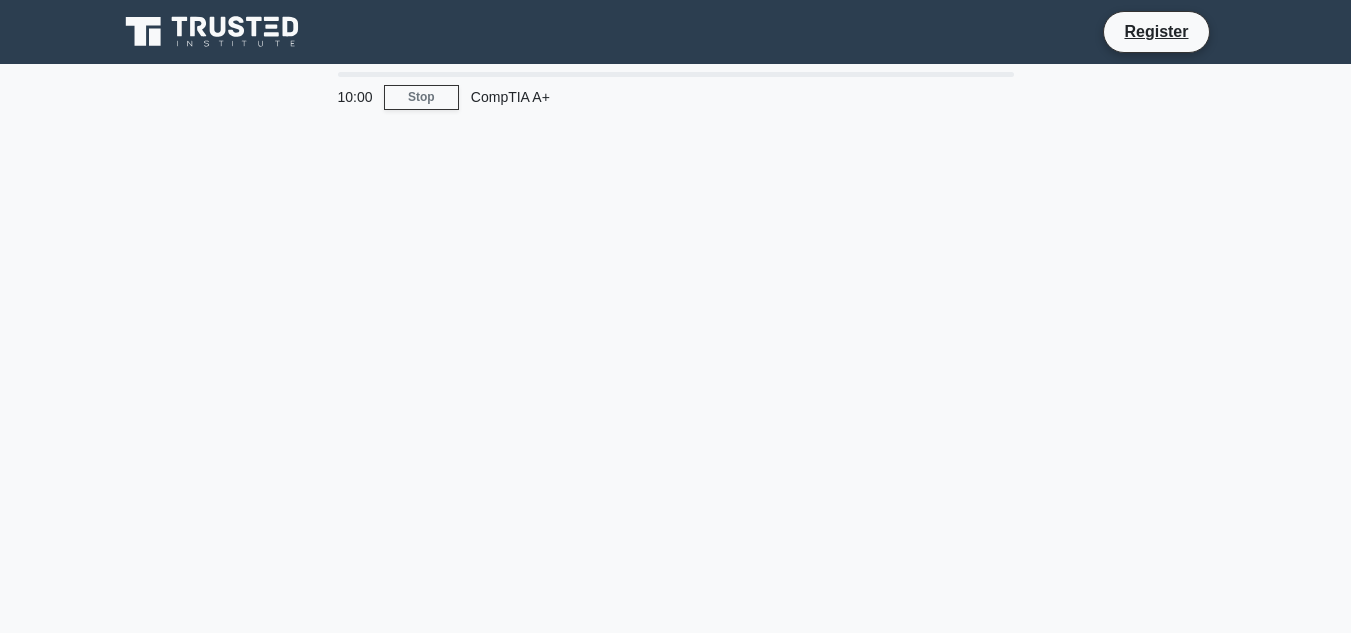 scroll, scrollTop: 67, scrollLeft: 0, axis: vertical 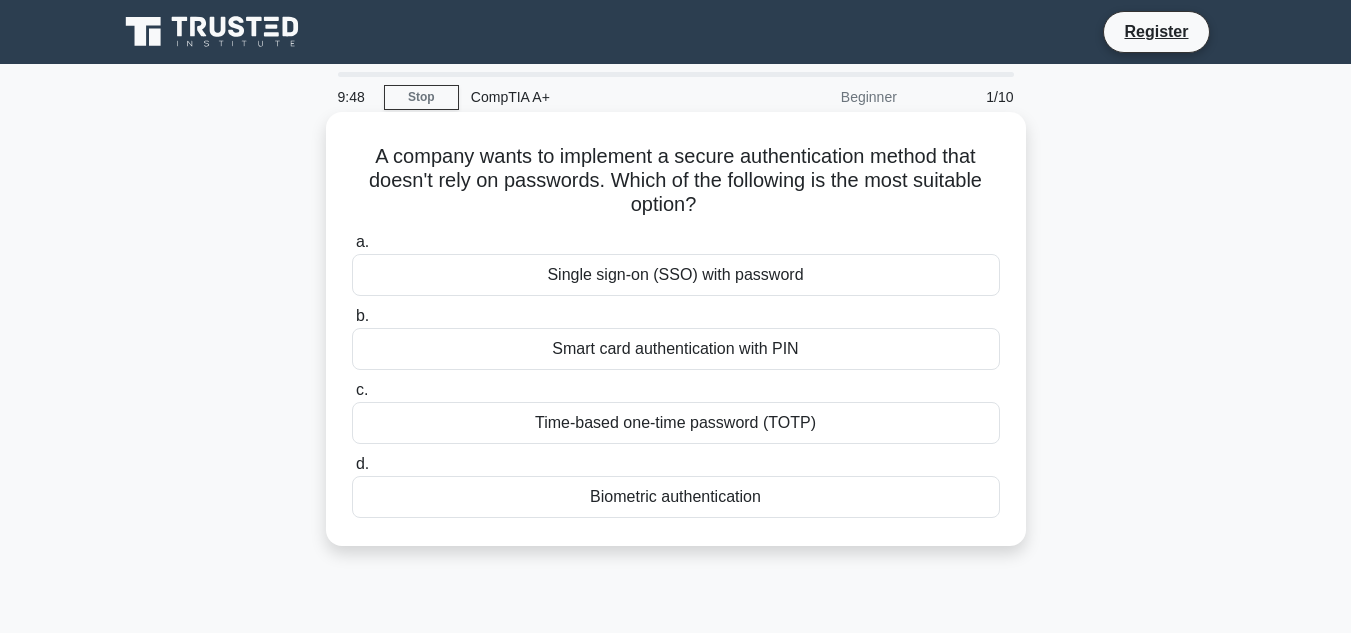 click on "Single sign-on (SSO) with password" at bounding box center [676, 275] 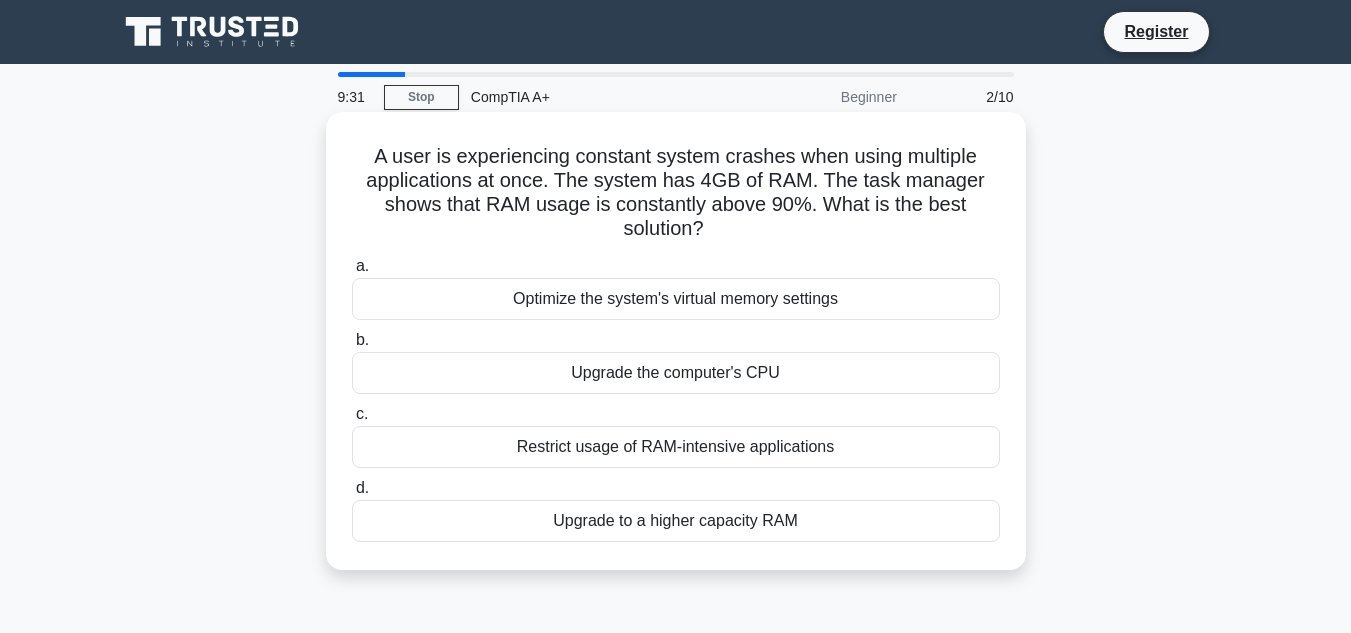 click on "Upgrade to a higher capacity RAM" at bounding box center [676, 521] 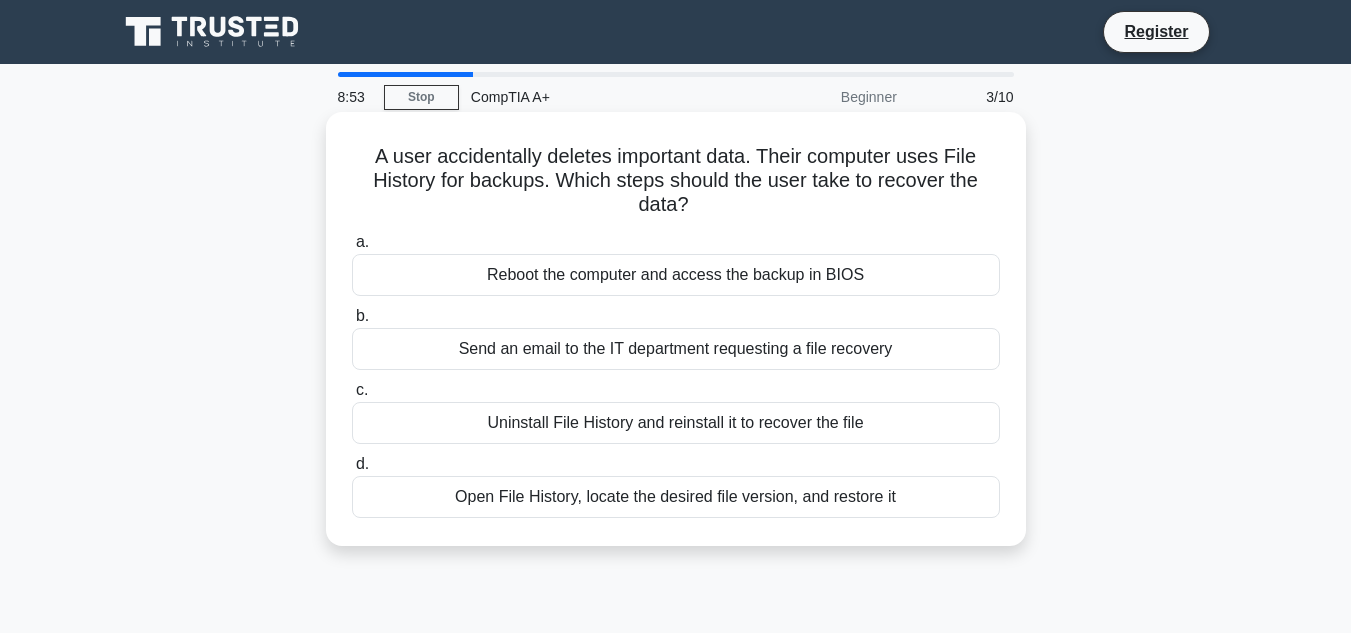 click on "Open File History, locate the desired file version, and restore it" at bounding box center [676, 497] 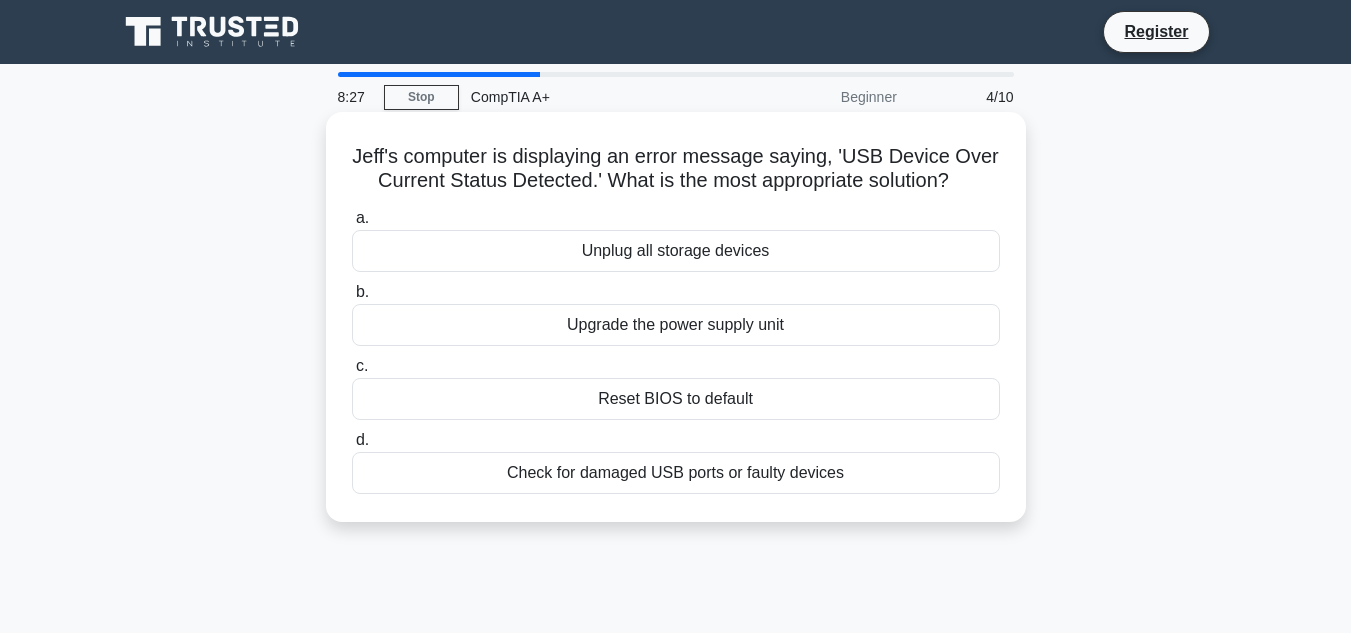 click on "Check for damaged USB ports or faulty devices" at bounding box center (676, 473) 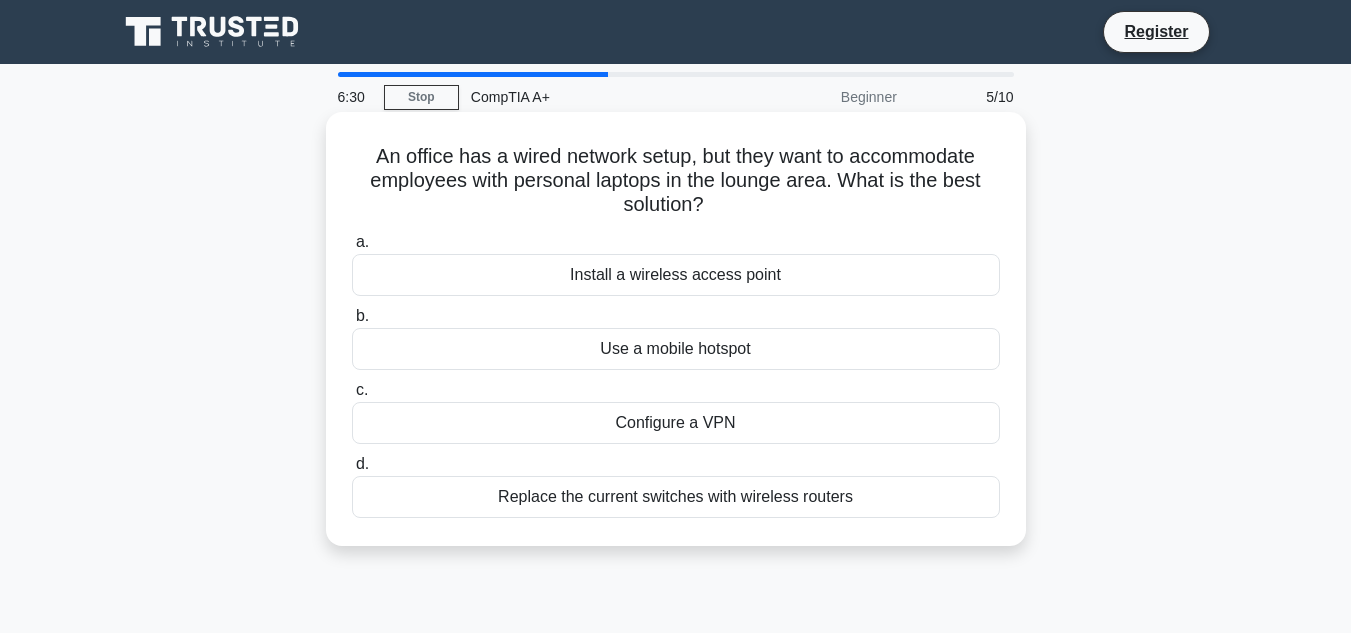 click on "Replace the current switches with wireless routers" at bounding box center [676, 497] 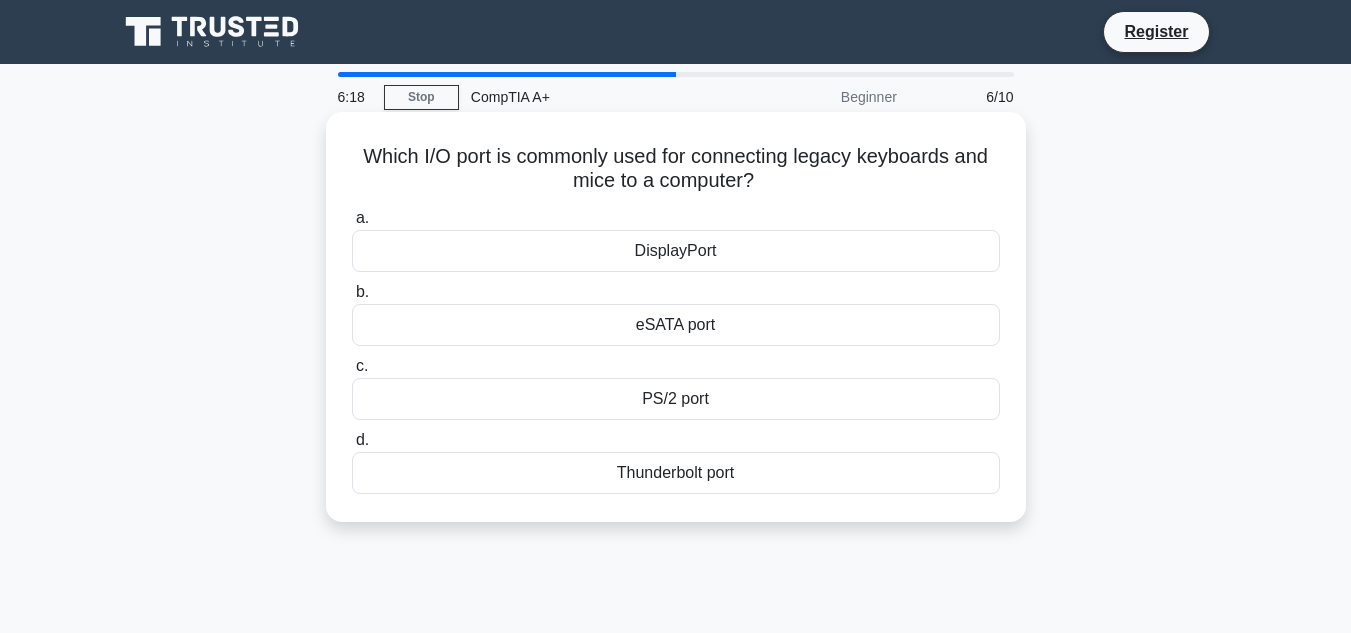 click on "PS/2 port" at bounding box center (676, 399) 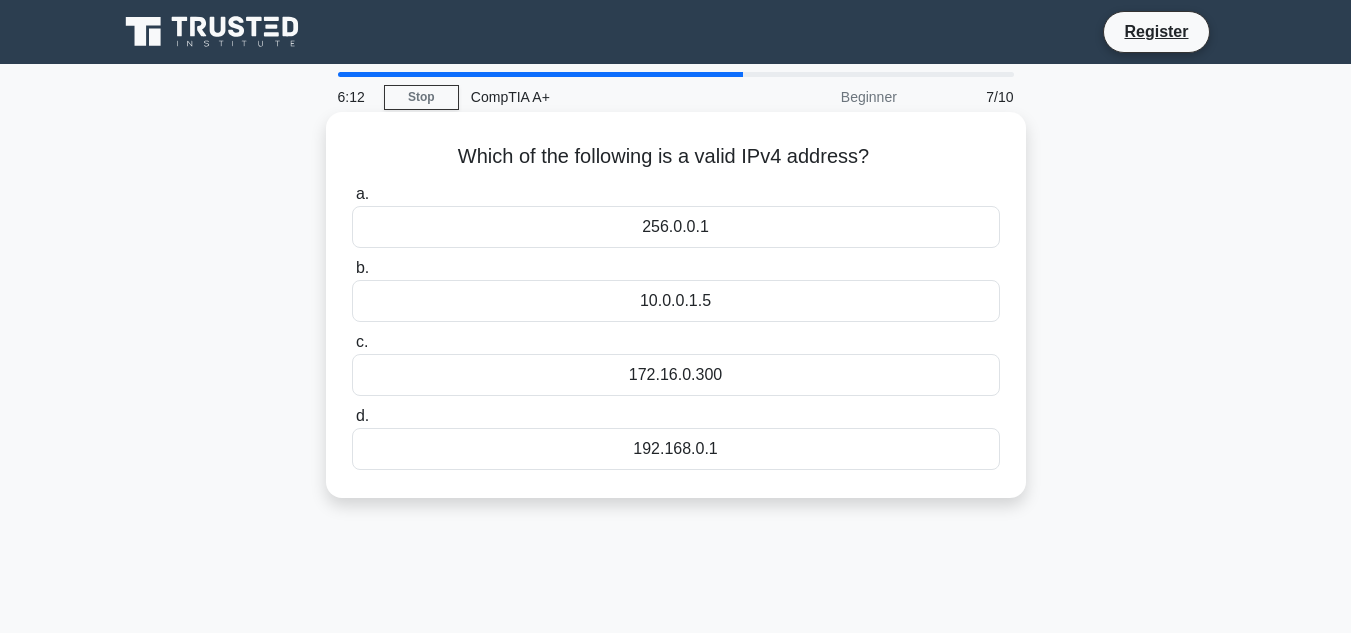 click on "192.168.0.1" at bounding box center [676, 449] 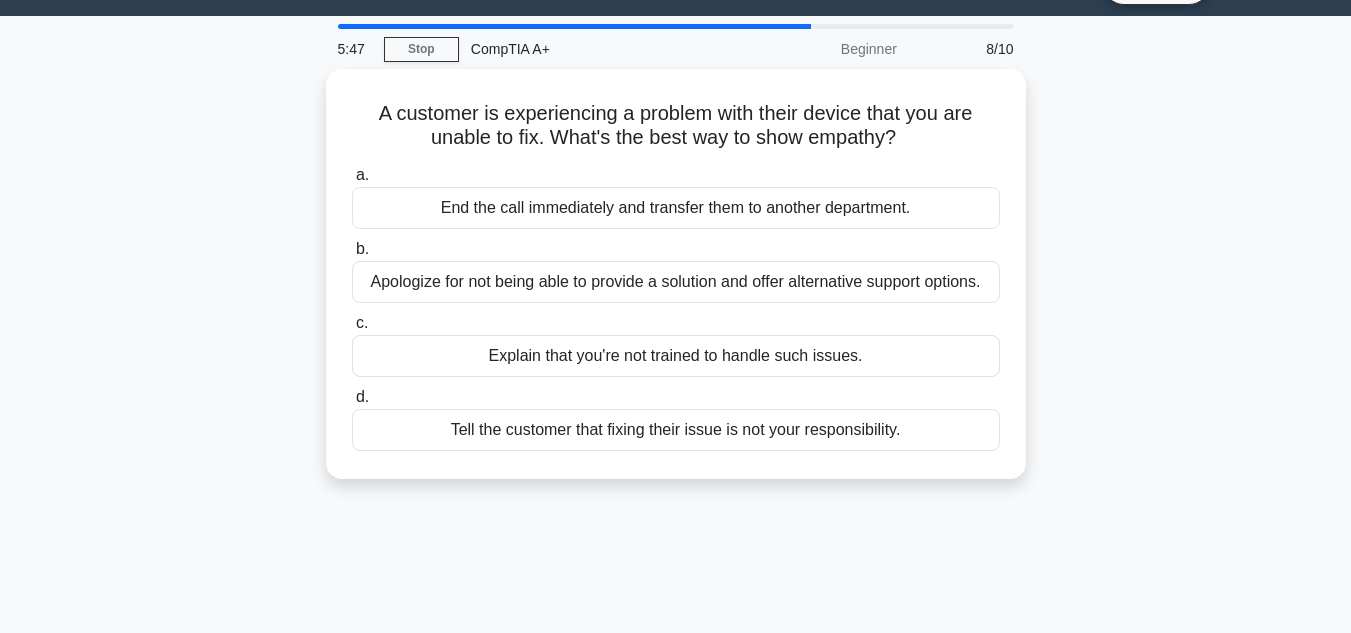 scroll, scrollTop: 0, scrollLeft: 0, axis: both 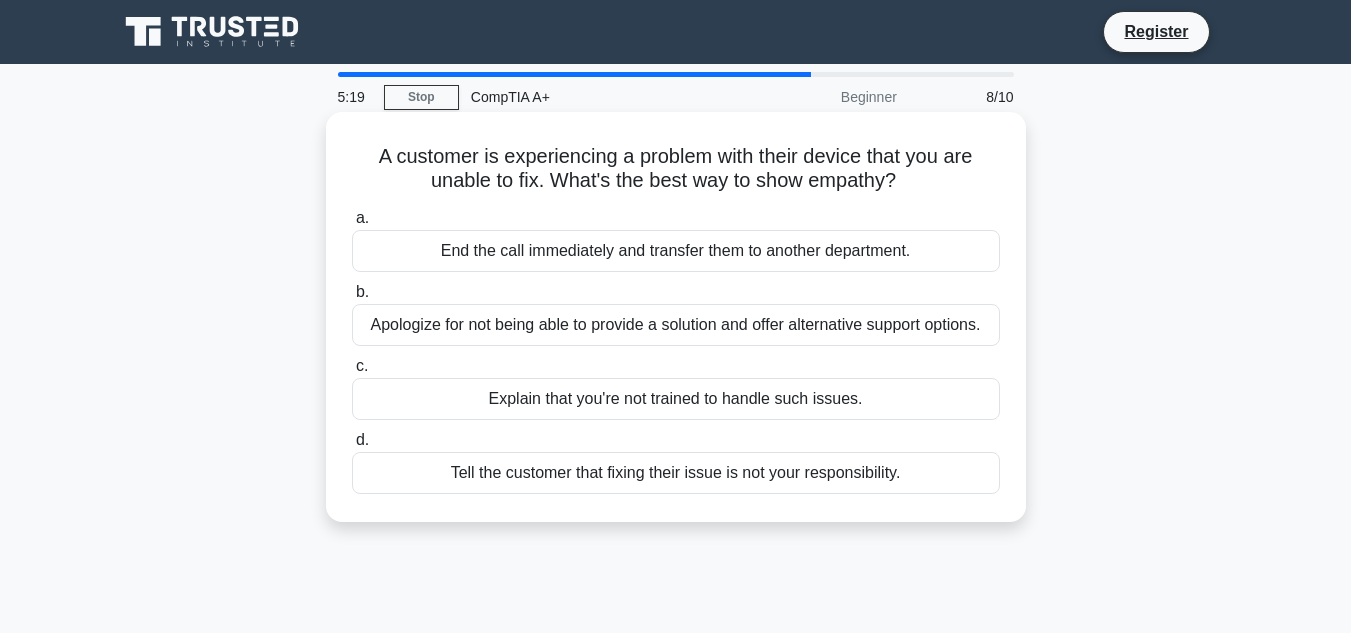 click on "Apologize for not being able to provide a solution and offer alternative support options." at bounding box center (676, 325) 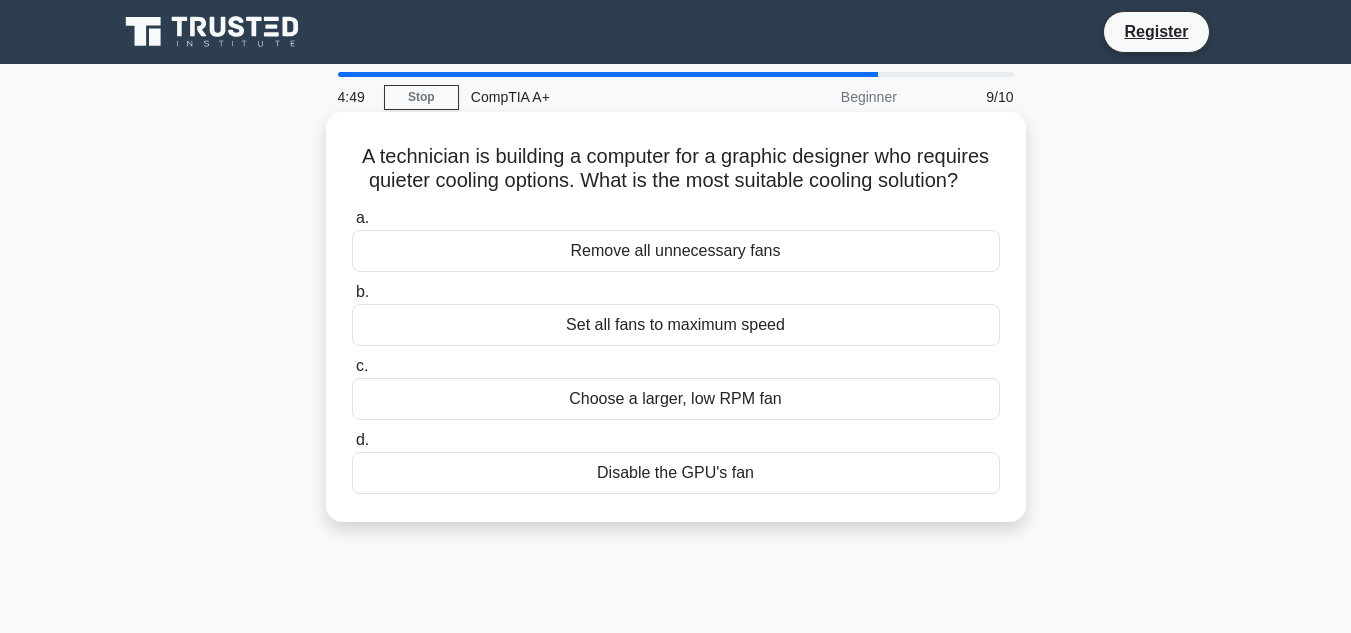 click on "Choose a larger, low RPM fan" at bounding box center (676, 399) 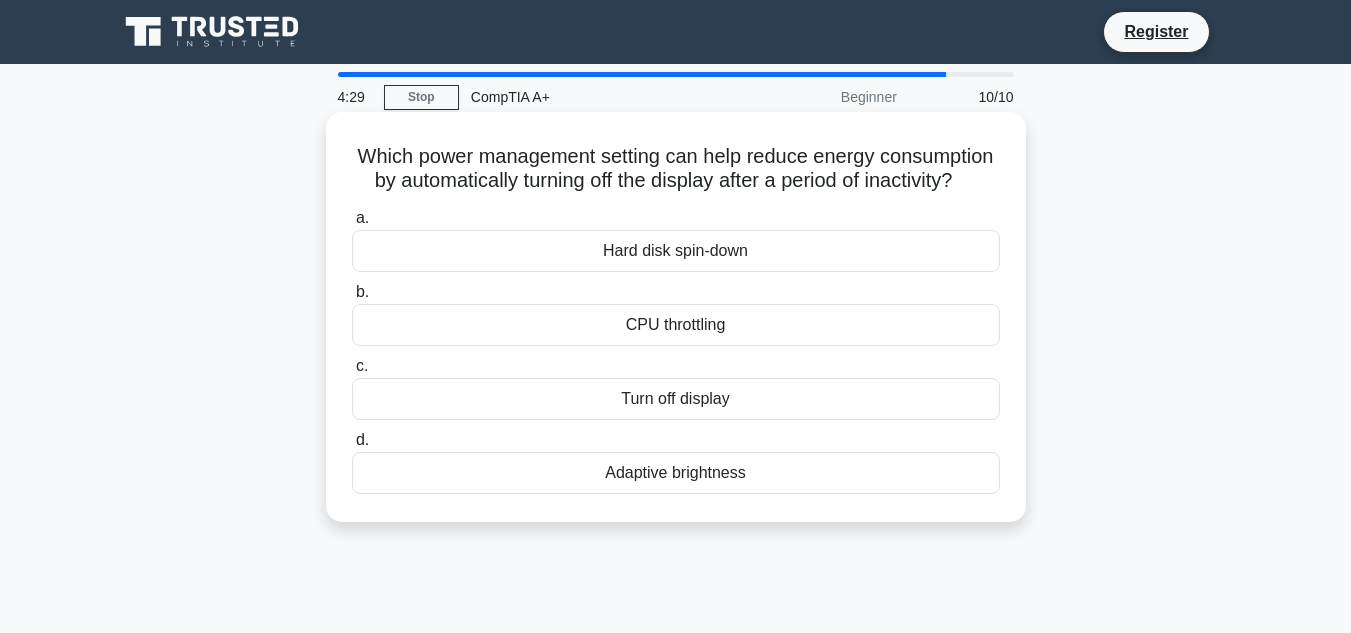 click on "Hard disk spin-down" at bounding box center [676, 251] 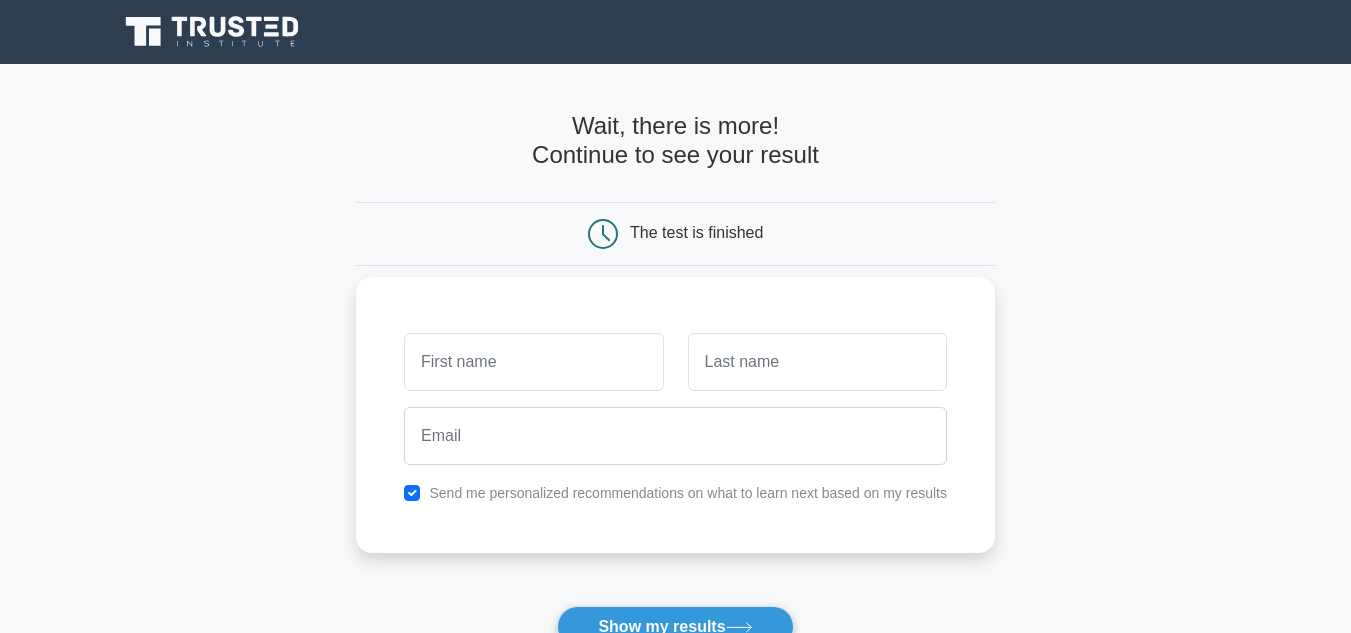 scroll, scrollTop: 0, scrollLeft: 0, axis: both 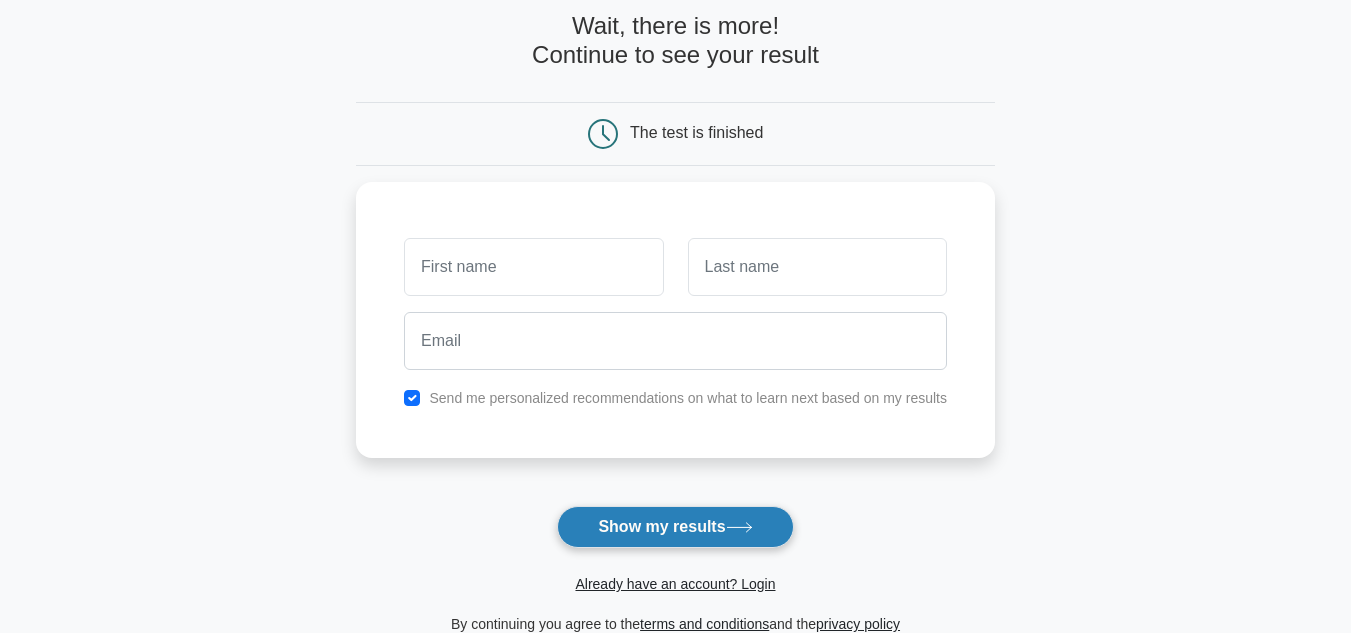 click on "Show my results" at bounding box center (675, 527) 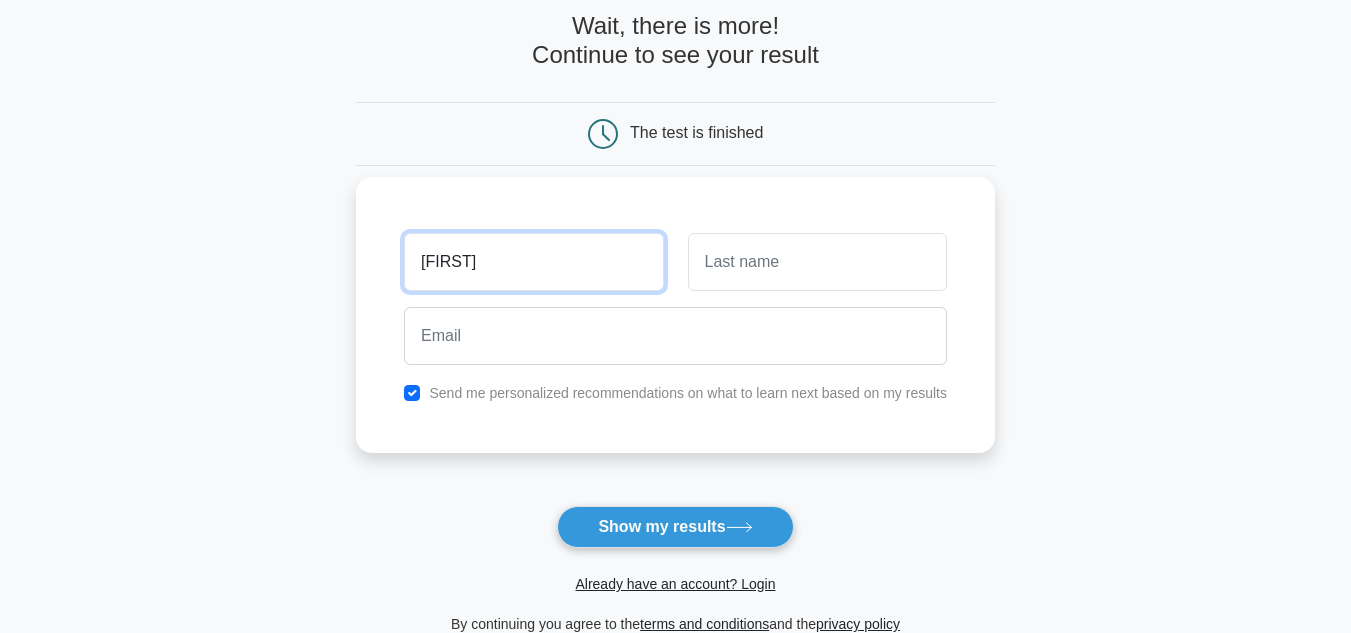 type on "[FIRST]" 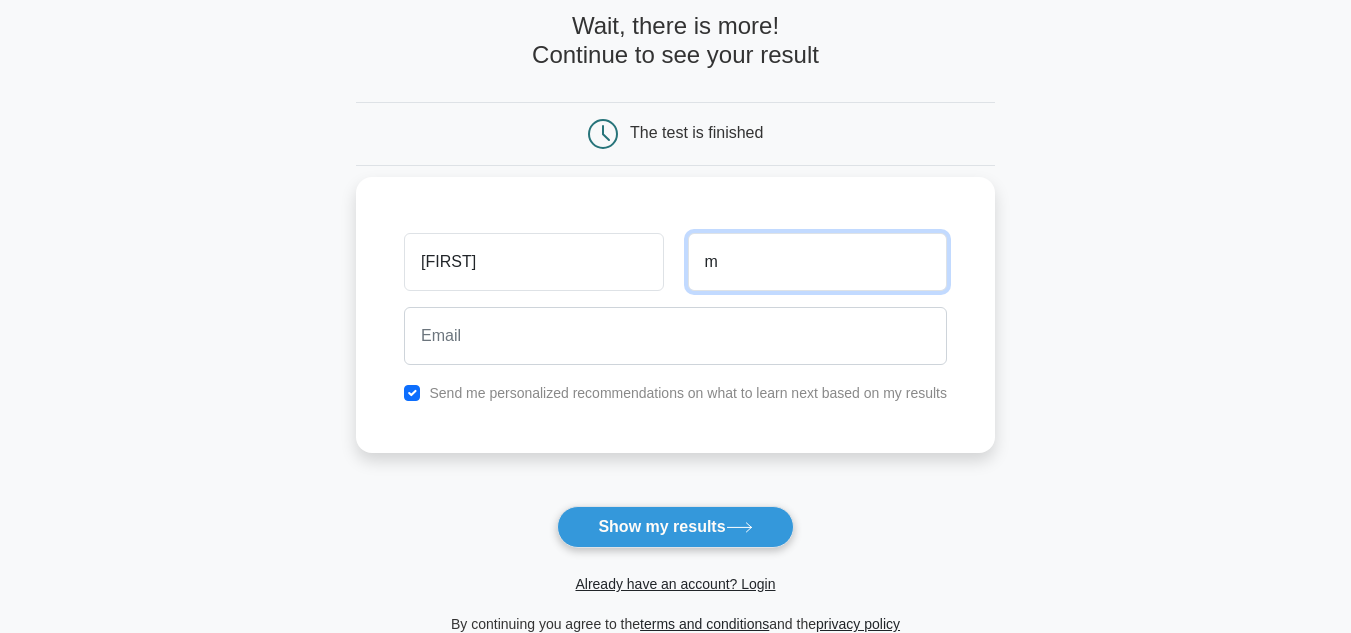 type on "m" 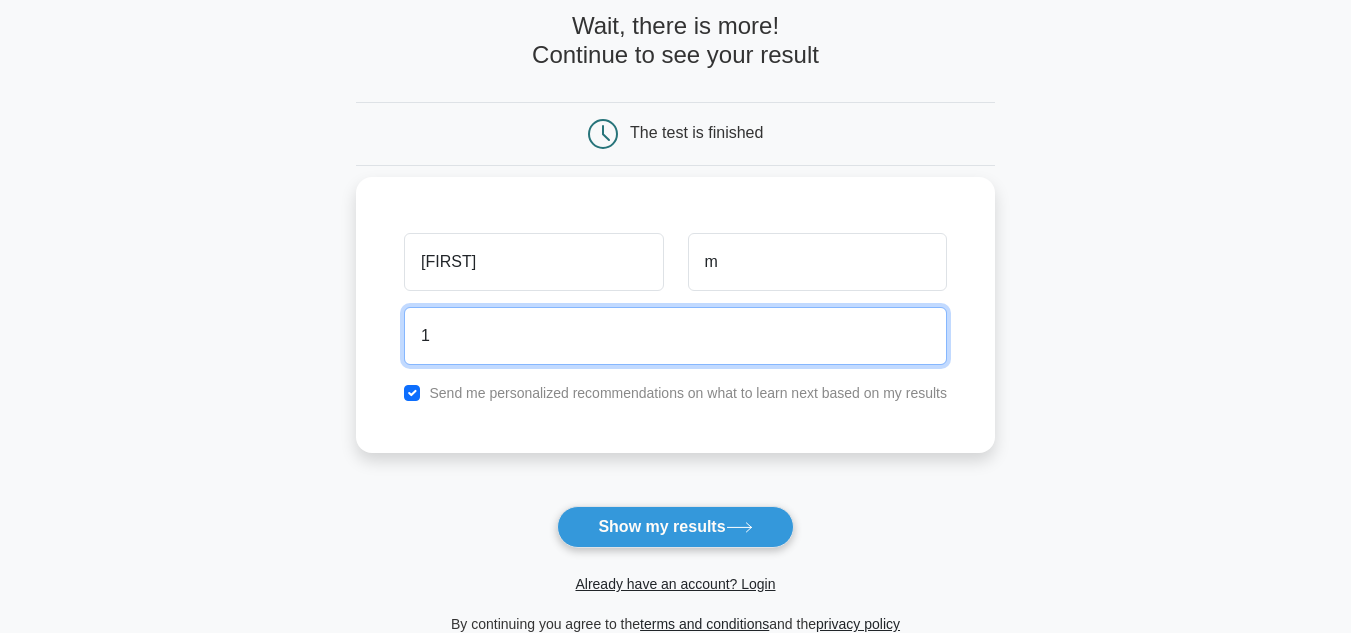 drag, startPoint x: 530, startPoint y: 343, endPoint x: 395, endPoint y: 366, distance: 136.94525 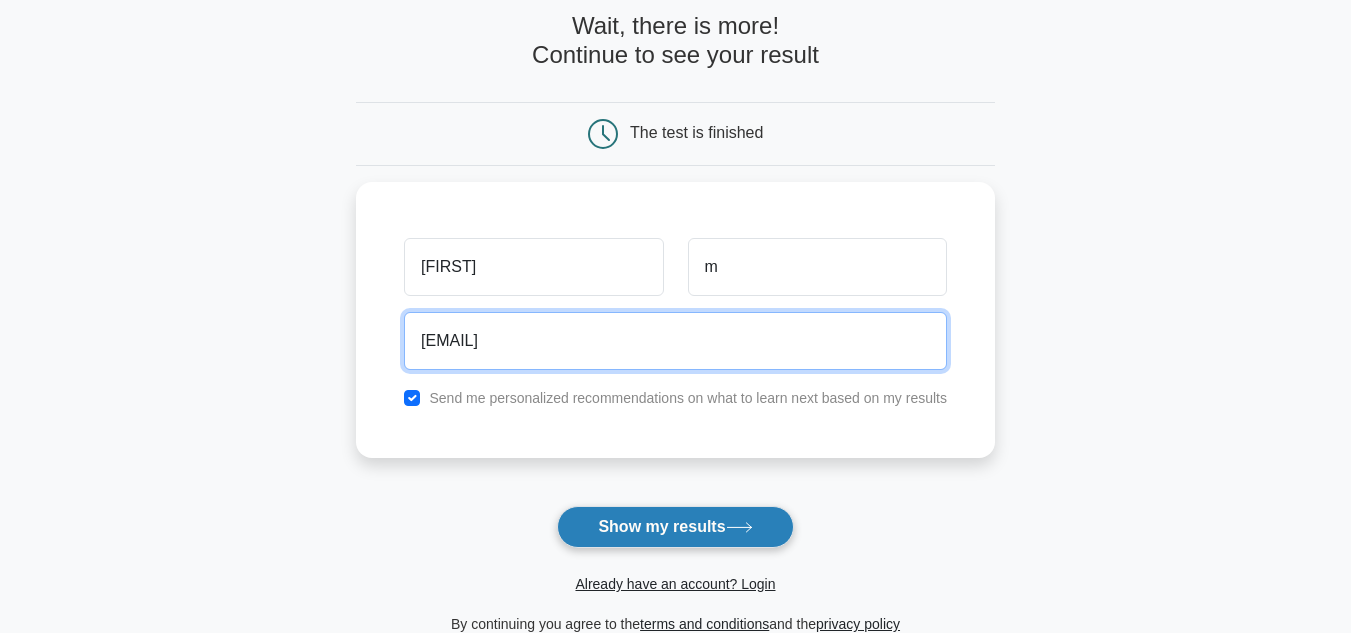 type on "gunalrckk@gmail.com" 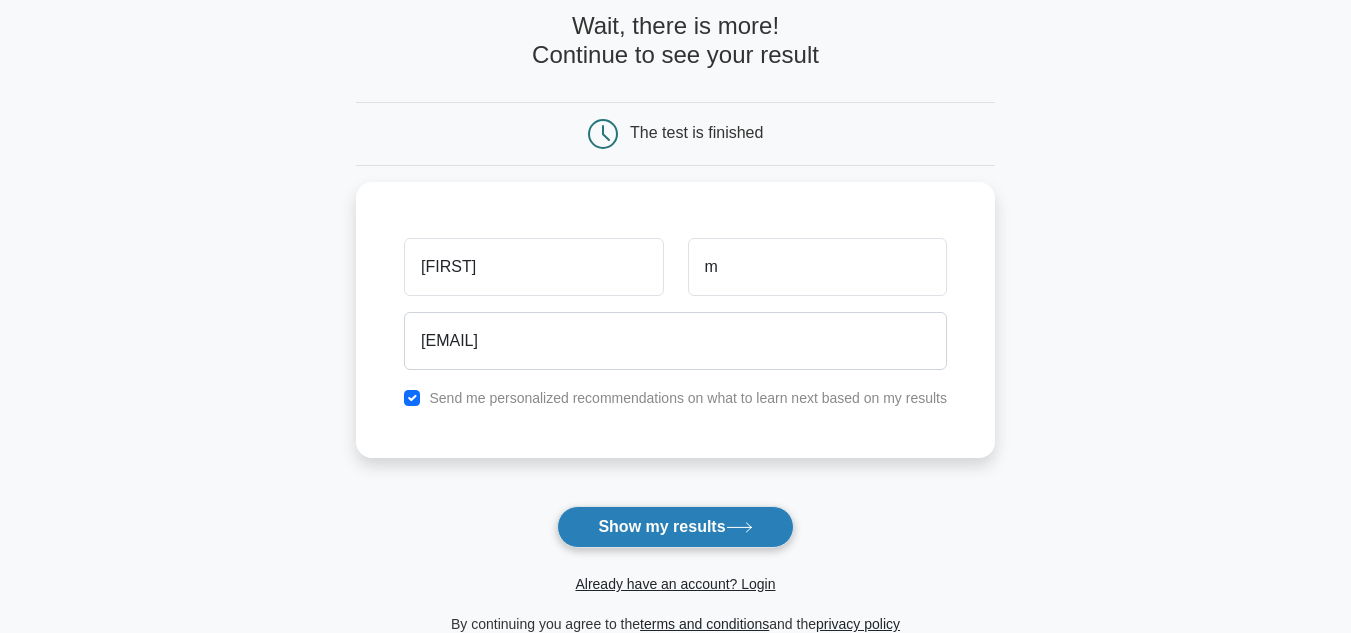 click on "Show my results" at bounding box center [675, 527] 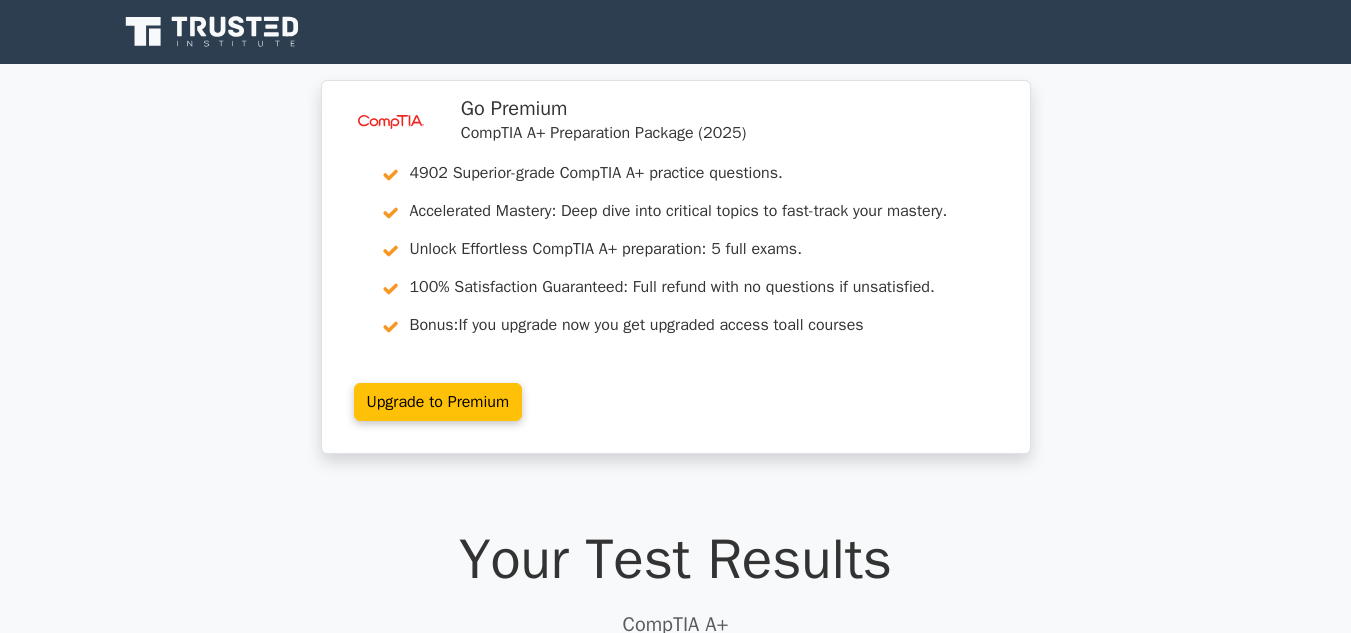 scroll, scrollTop: 0, scrollLeft: 0, axis: both 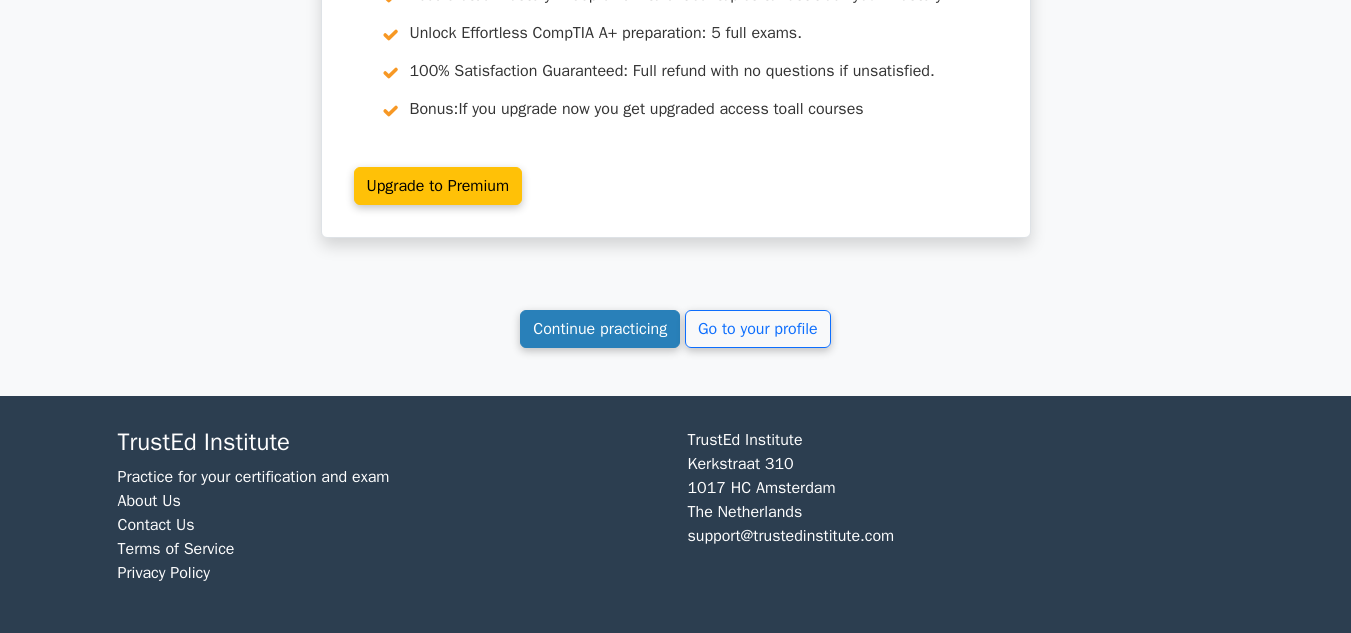 click on "Continue practicing" at bounding box center (600, 329) 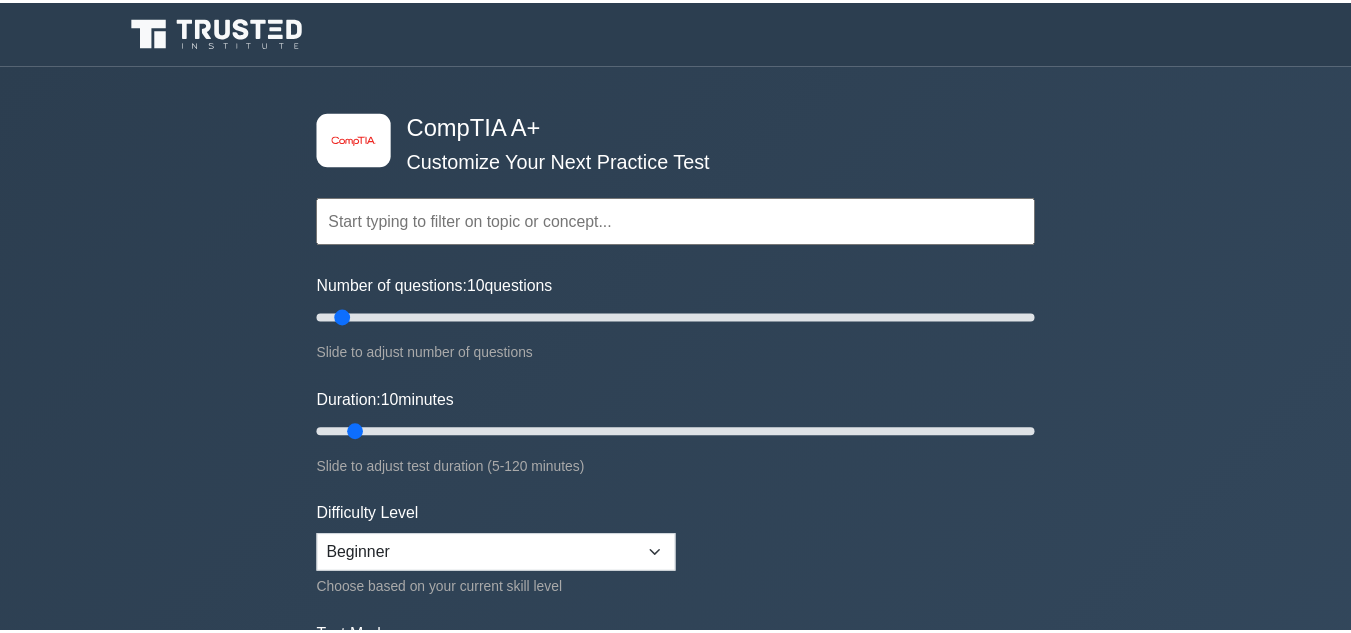 scroll, scrollTop: 0, scrollLeft: 0, axis: both 